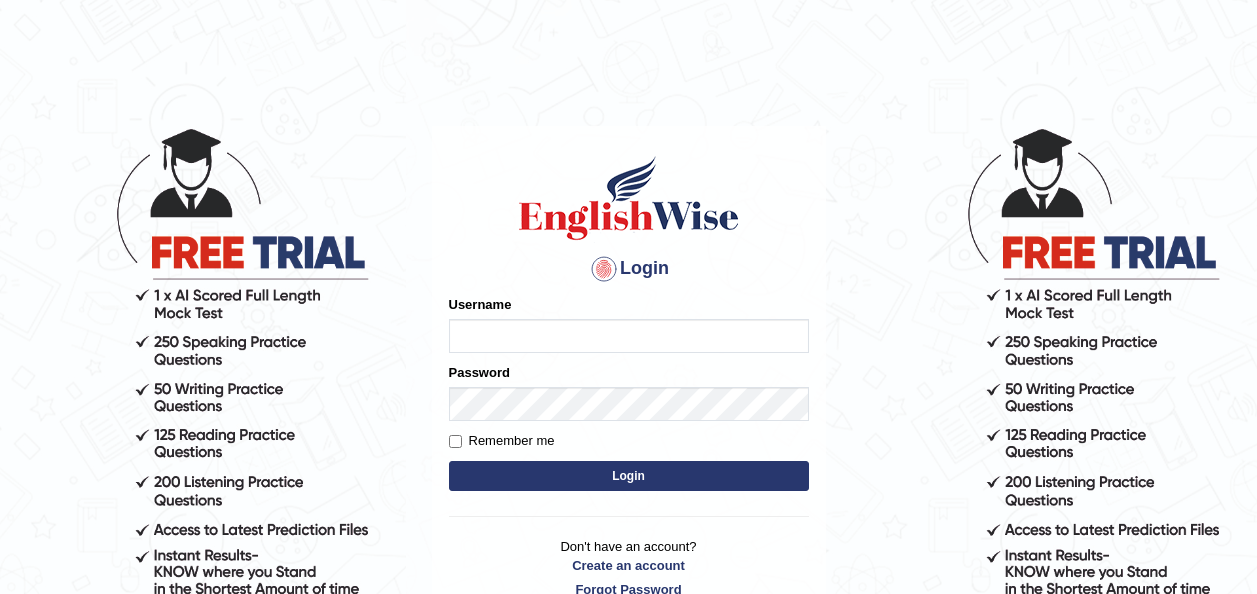 scroll, scrollTop: 0, scrollLeft: 0, axis: both 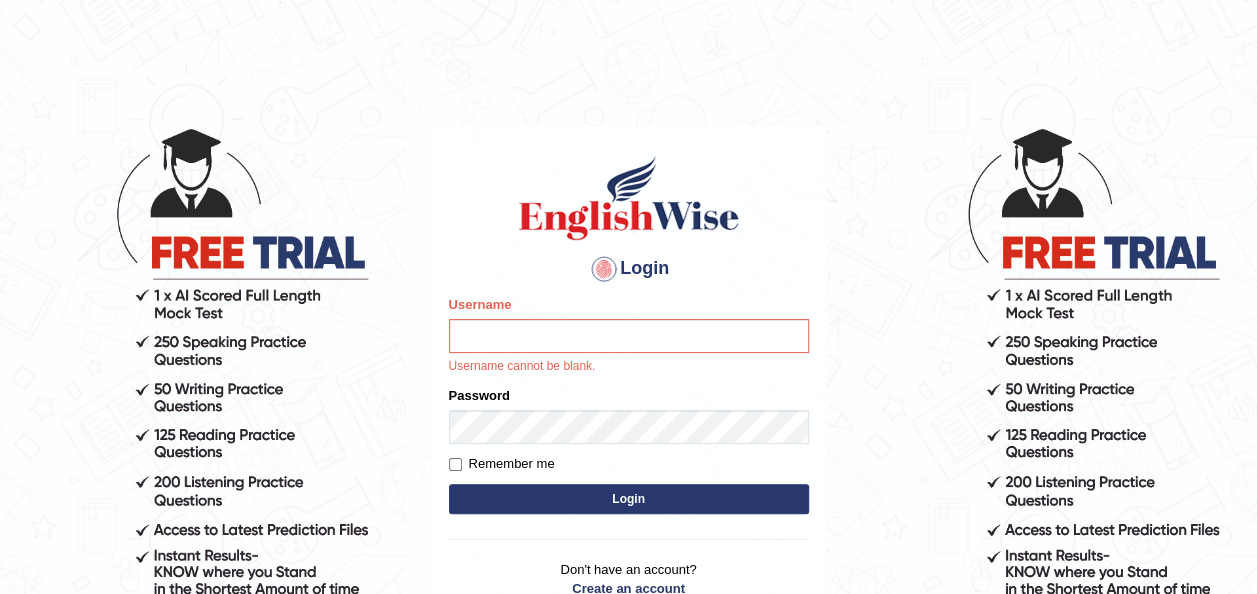 click on "Username" at bounding box center (629, 336) 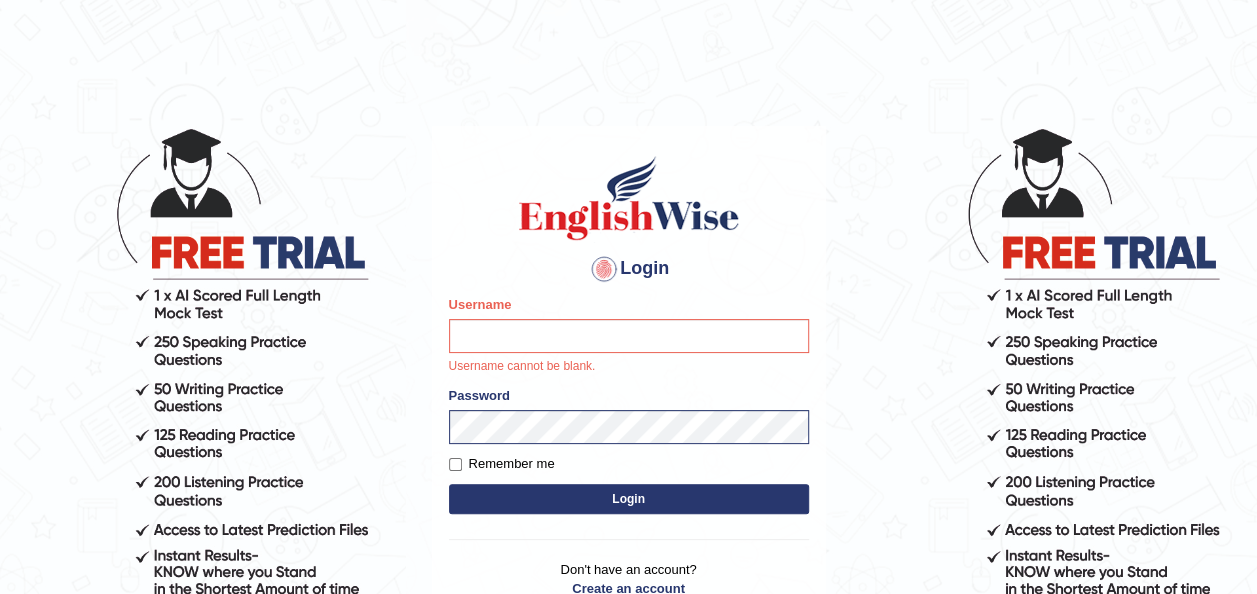 type on "Madhu_sadhu" 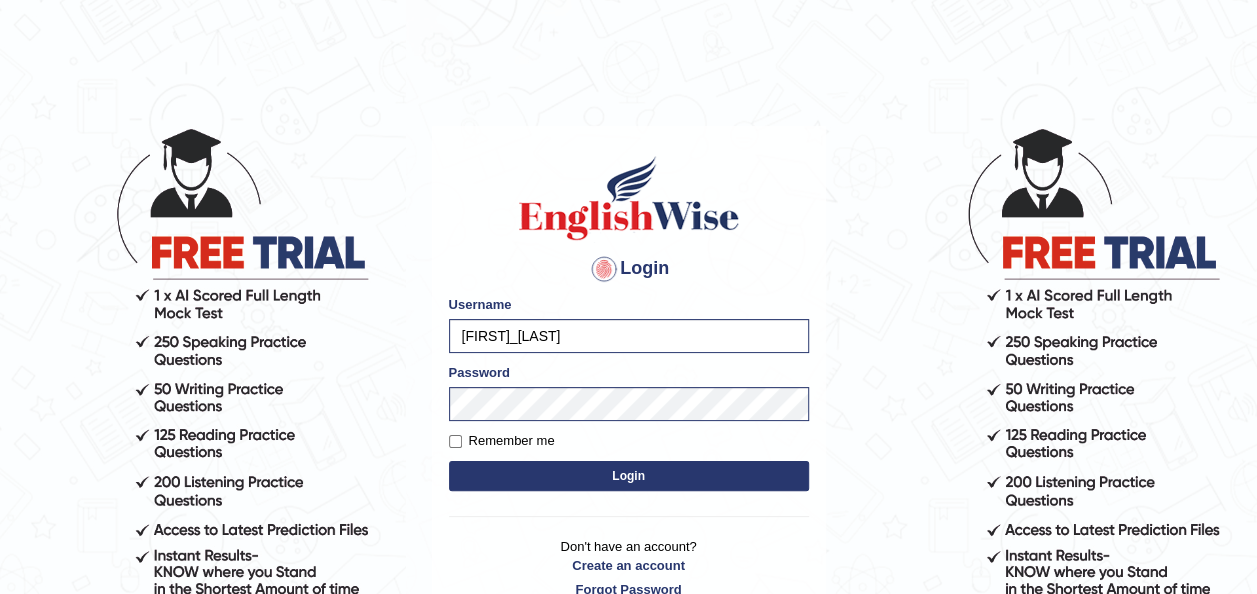 click on "Login" at bounding box center (629, 476) 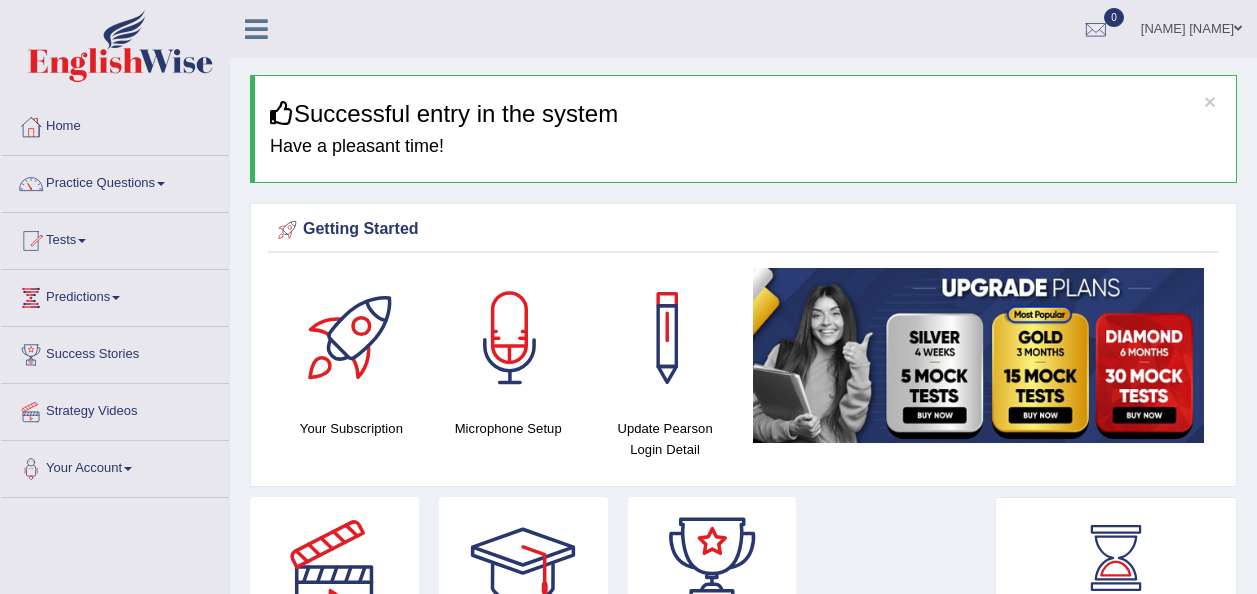 scroll, scrollTop: 0, scrollLeft: 0, axis: both 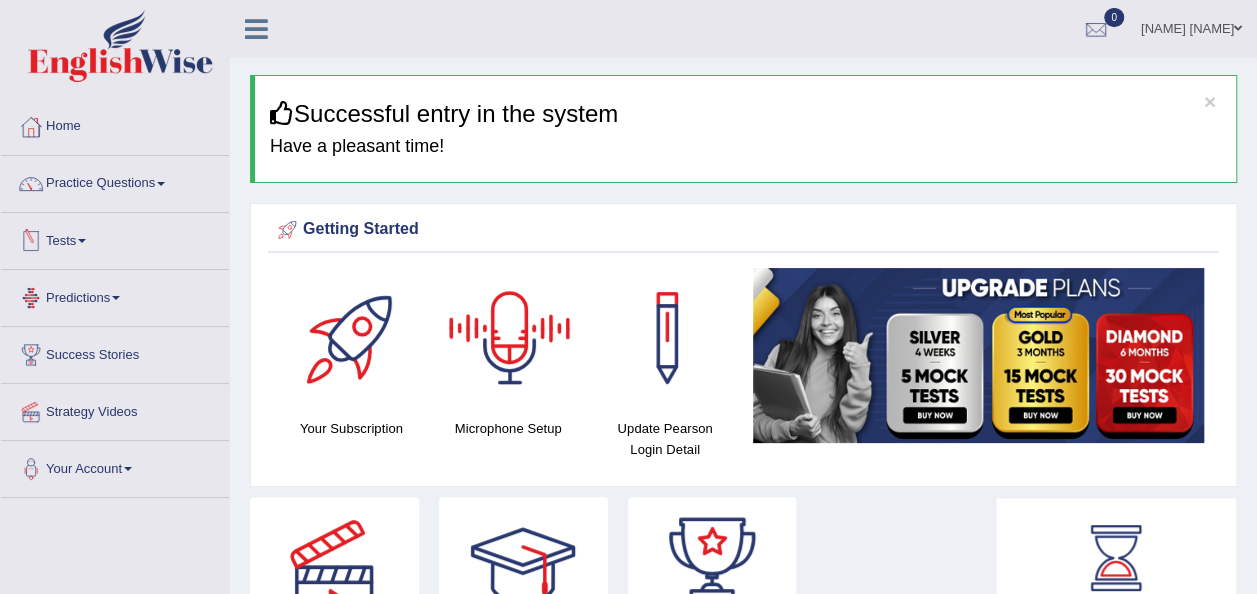 click on "Tests" at bounding box center (115, 238) 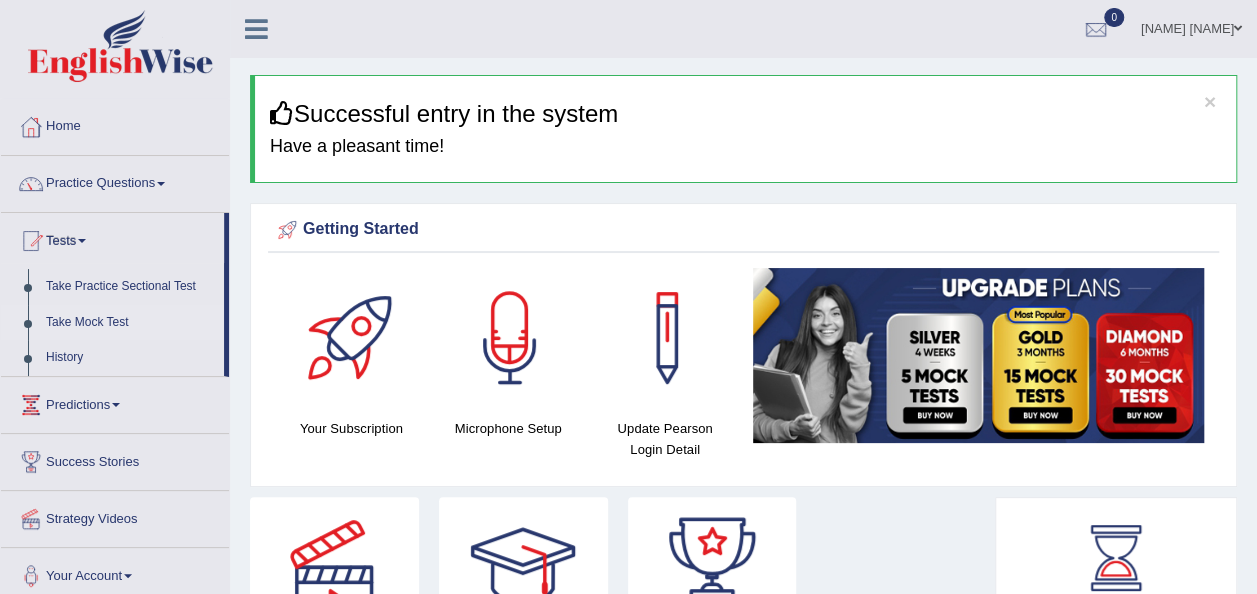 click on "Take Mock Test" at bounding box center (130, 323) 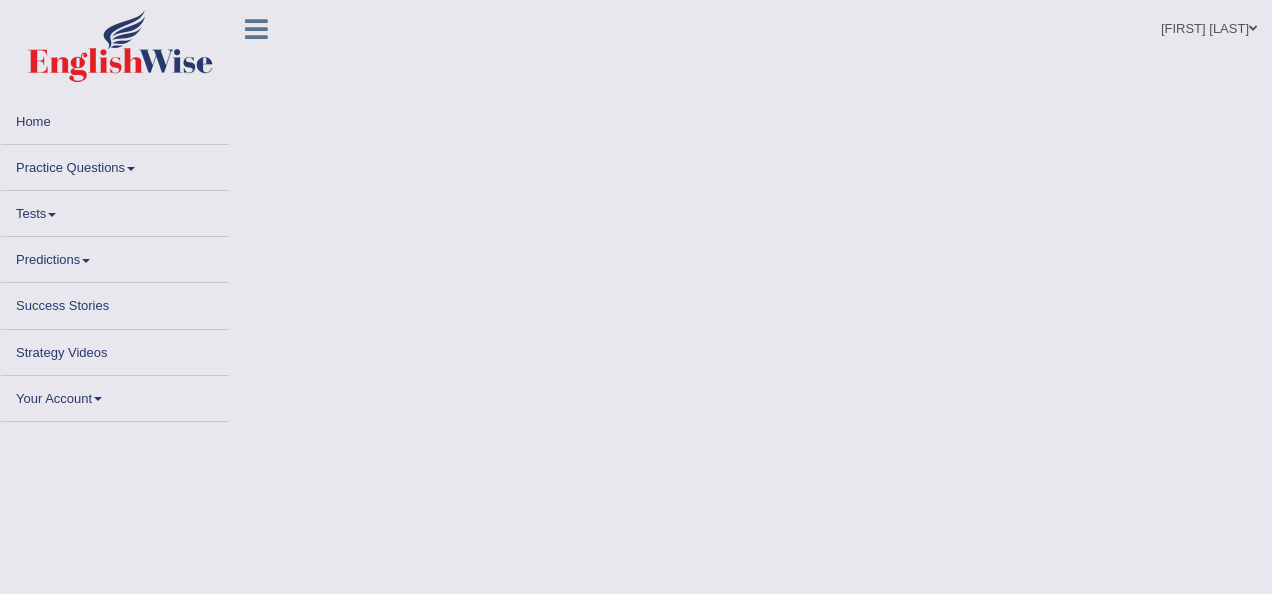 scroll, scrollTop: 0, scrollLeft: 0, axis: both 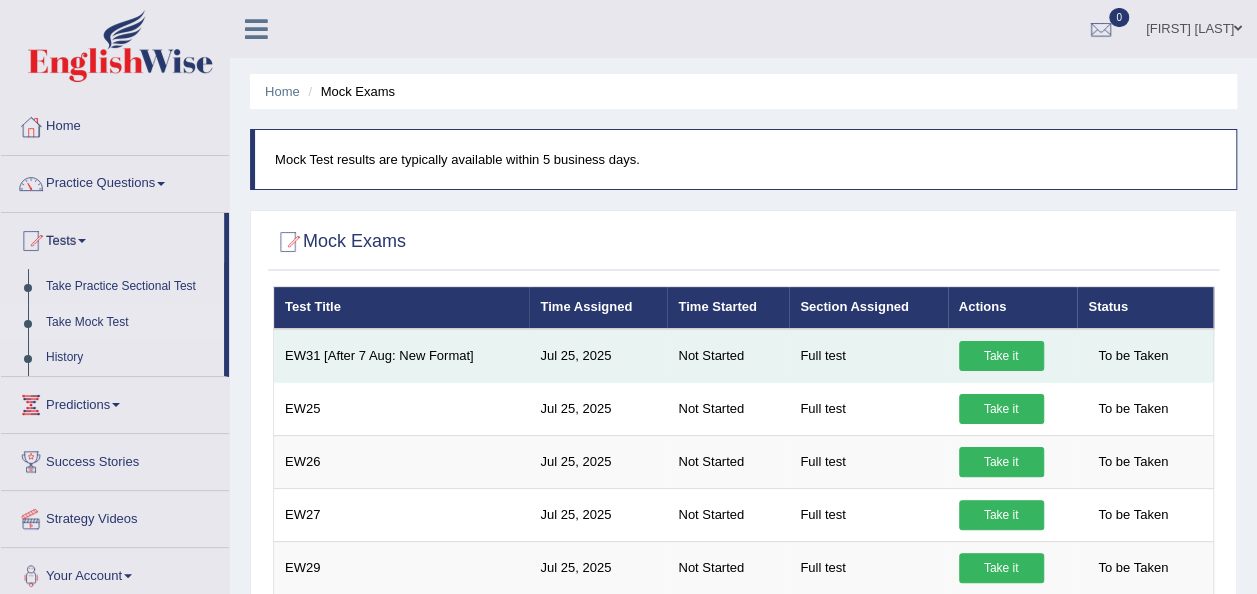 click on "Take it" at bounding box center (1001, 356) 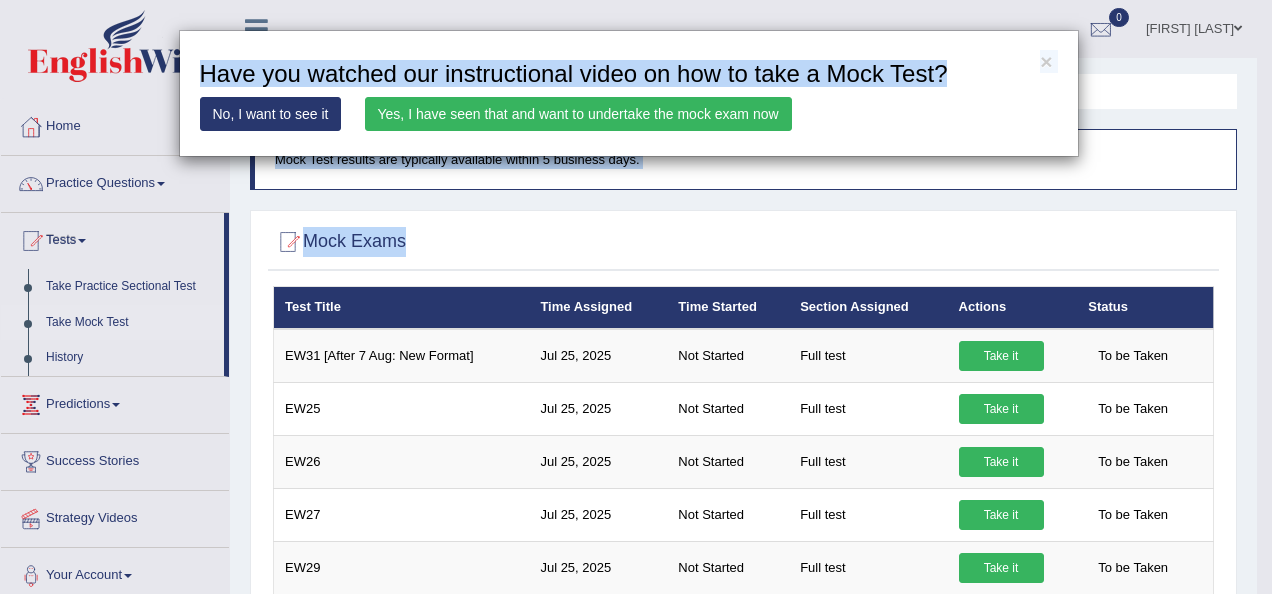 drag, startPoint x: 791, startPoint y: 286, endPoint x: 1272, endPoint y: 56, distance: 533.1613 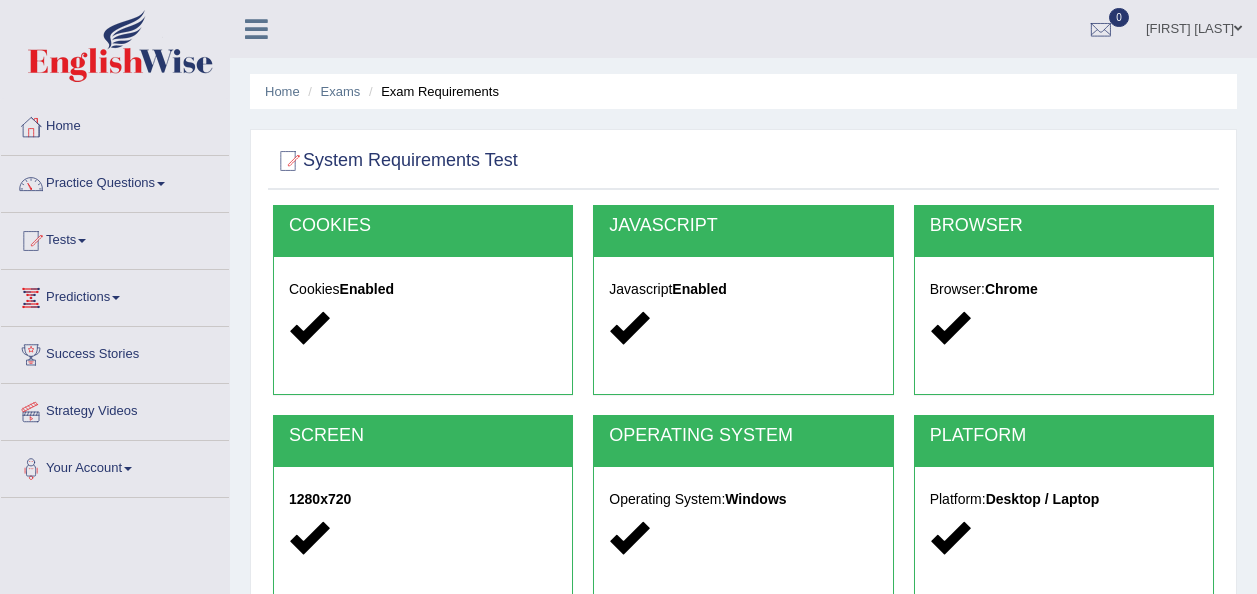 scroll, scrollTop: 0, scrollLeft: 0, axis: both 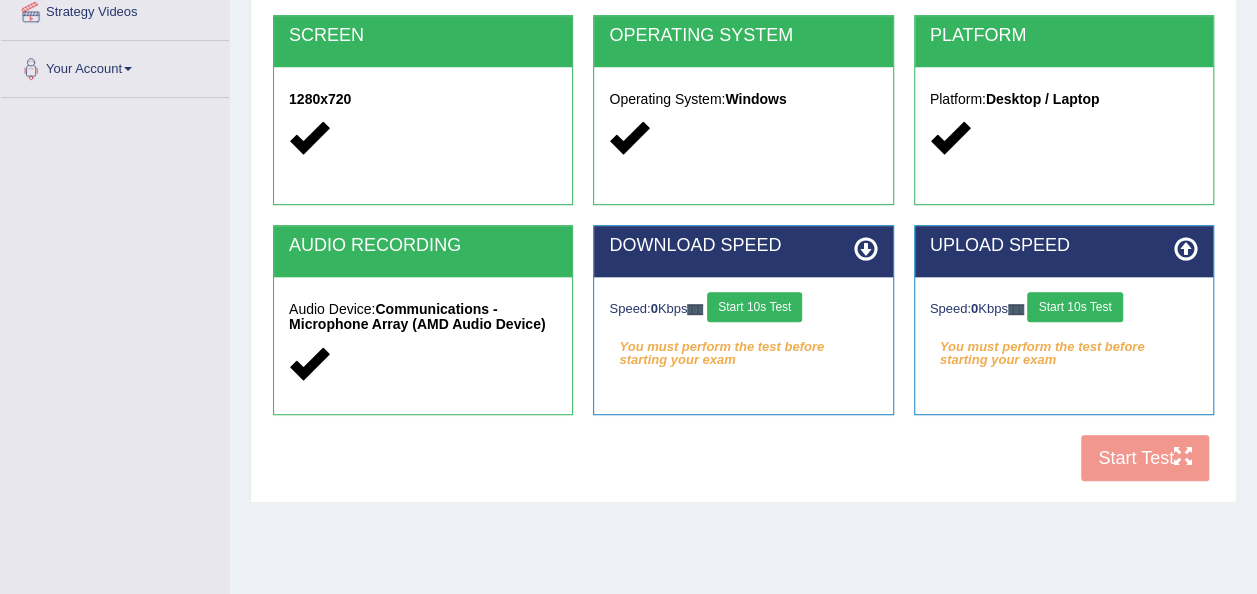 click on "Start 10s Test" at bounding box center [754, 307] 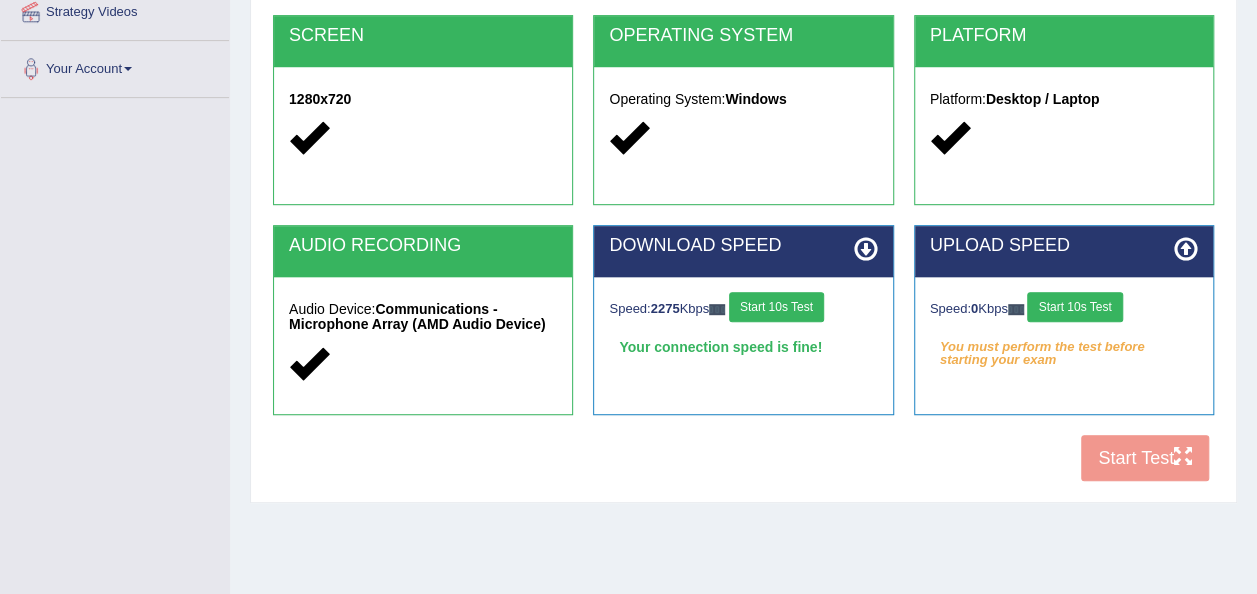 click on "Start 10s Test" at bounding box center (1074, 307) 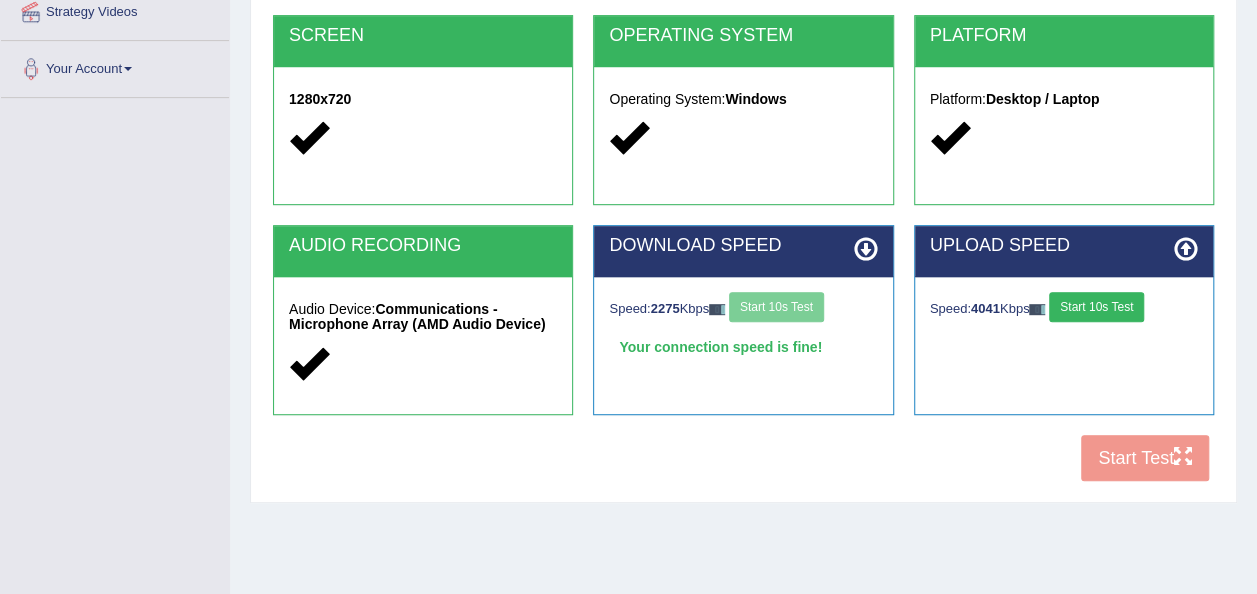 click on "Start 10s Test" at bounding box center [1096, 307] 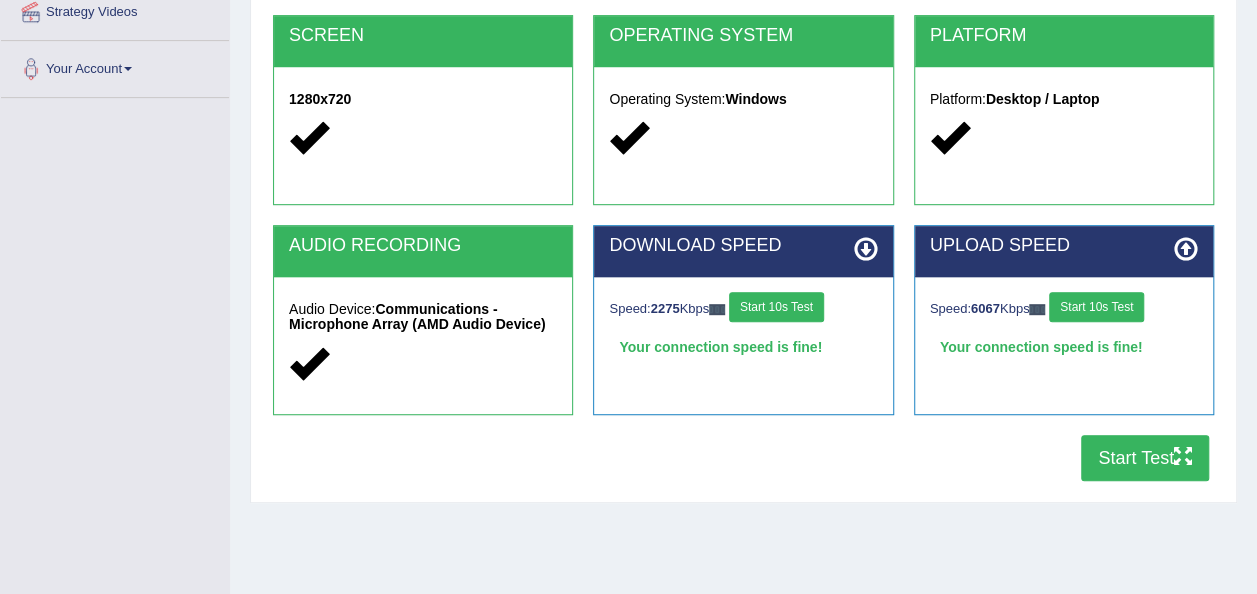 click on "Start Test" at bounding box center (1145, 458) 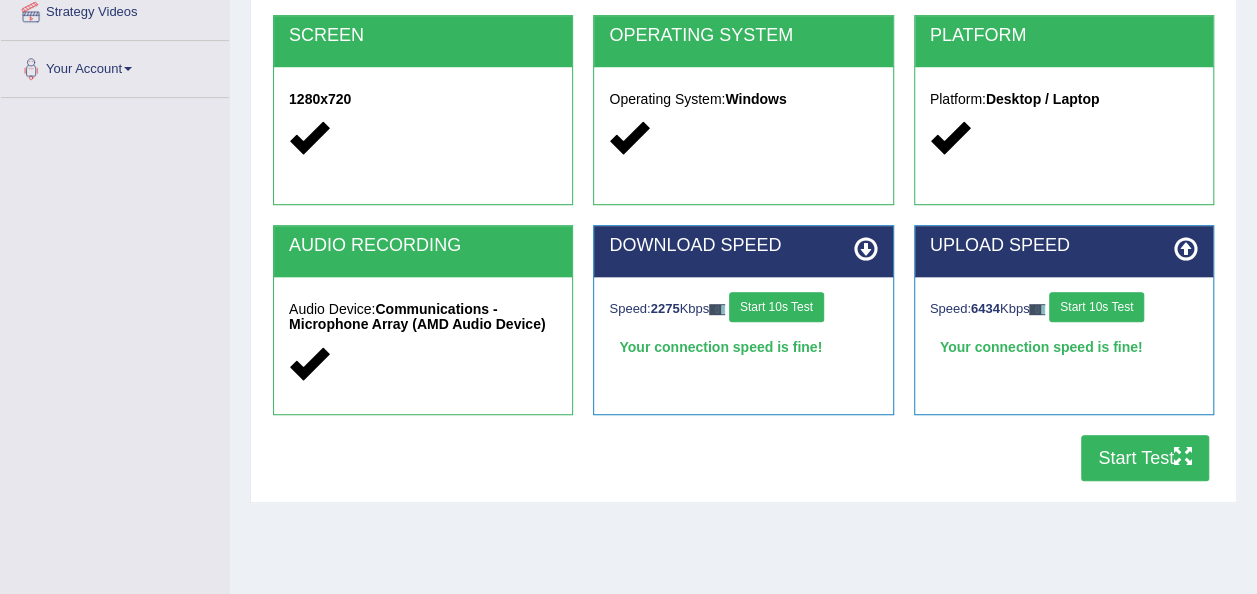click on "Start Test" at bounding box center [1145, 458] 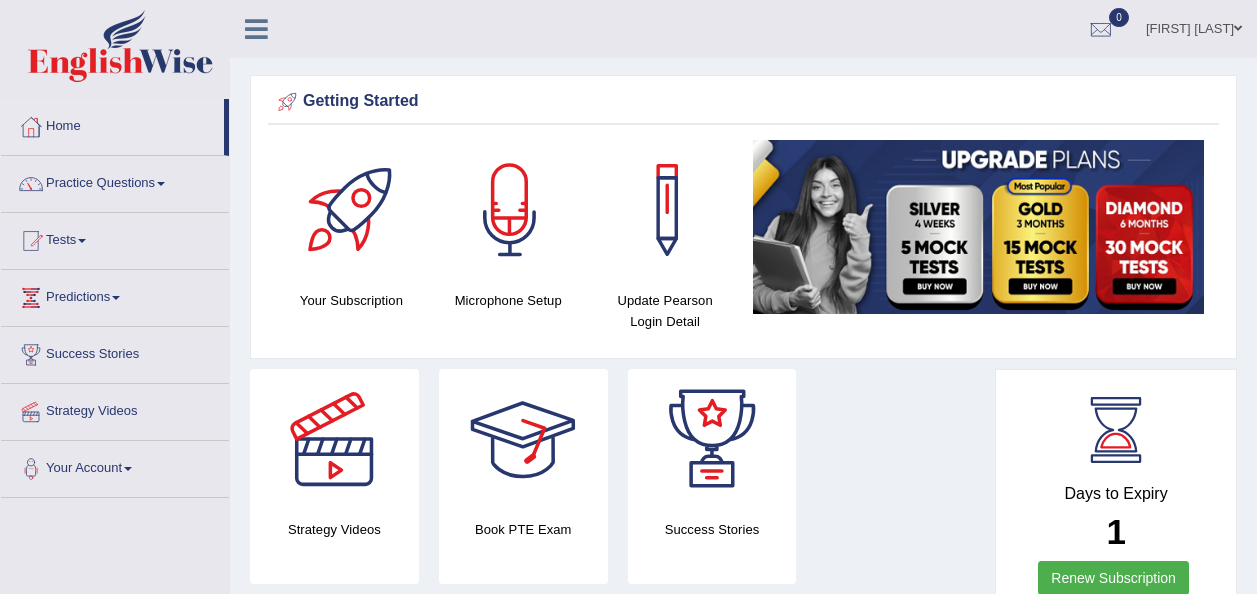 scroll, scrollTop: 0, scrollLeft: 0, axis: both 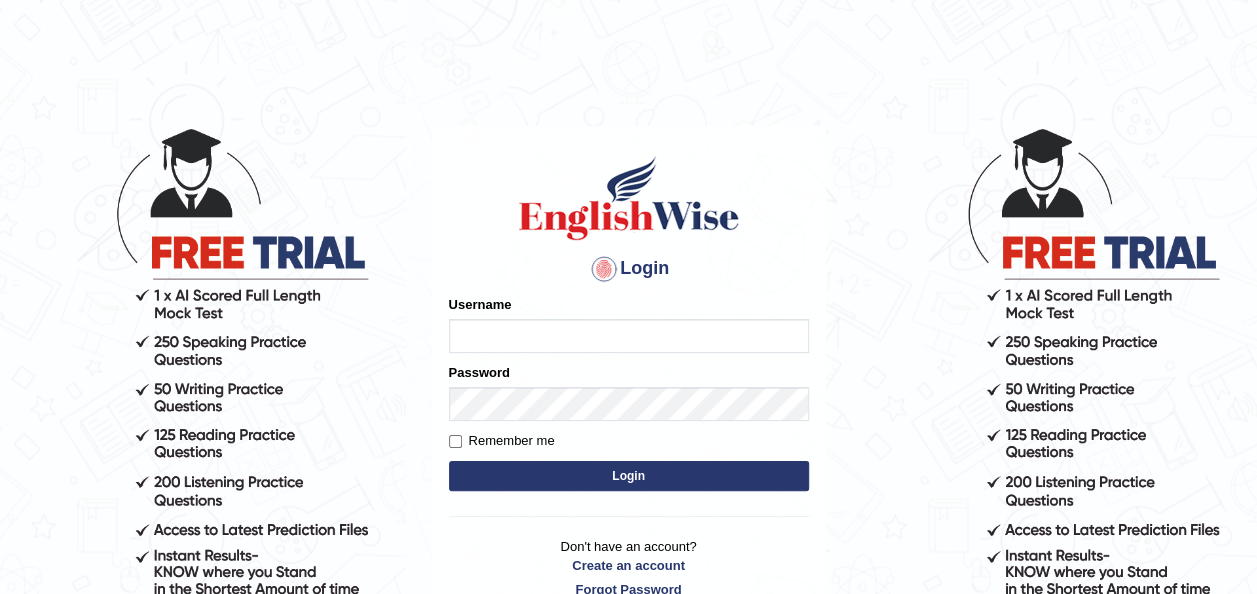 type on "Madhu_sadhu" 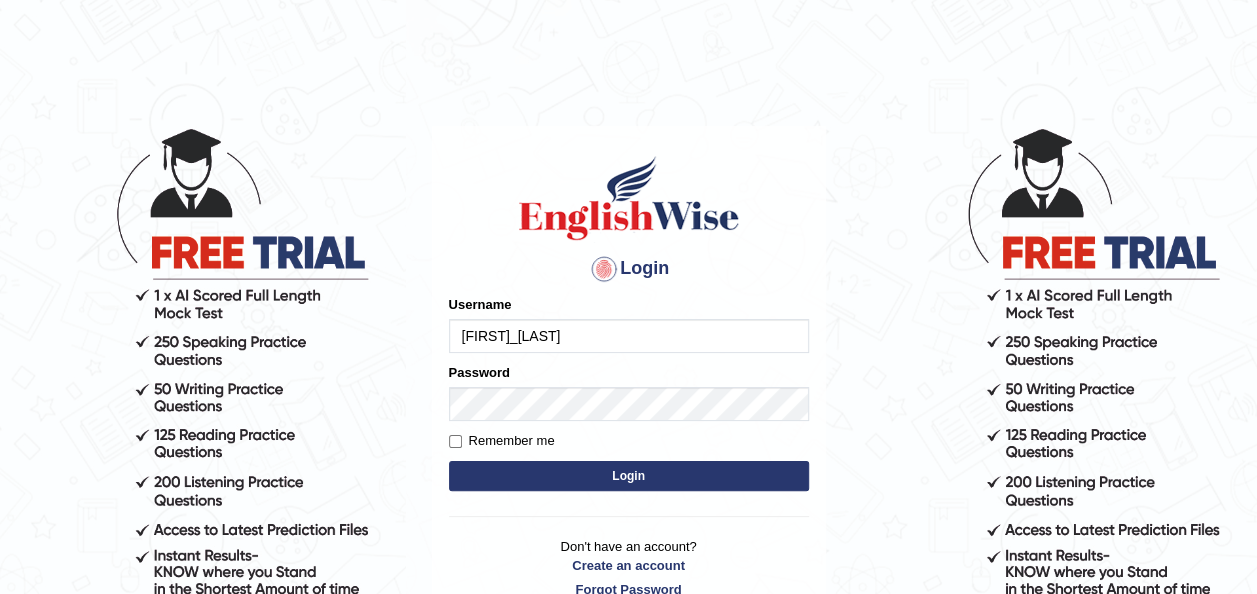 click on "Login" at bounding box center [629, 476] 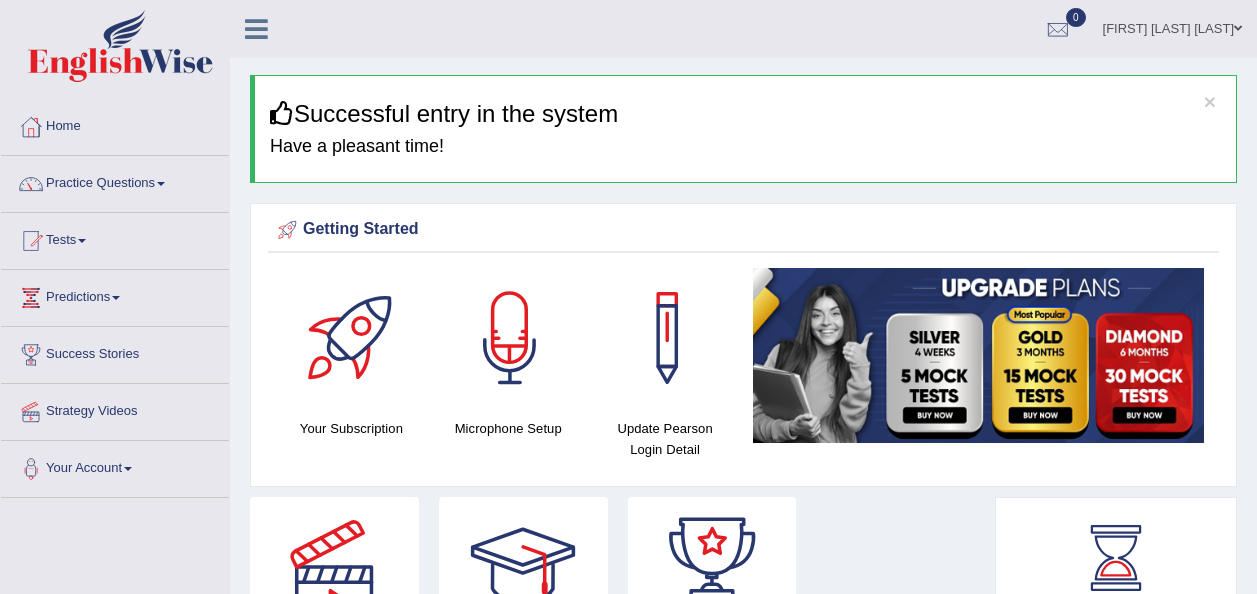 scroll, scrollTop: 0, scrollLeft: 0, axis: both 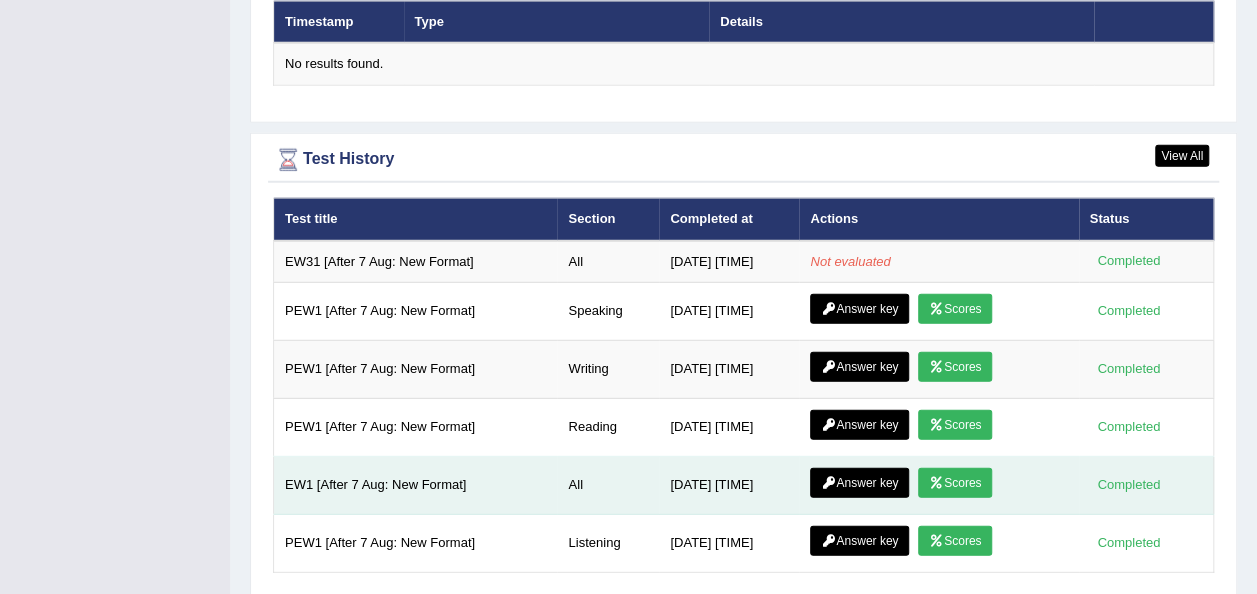 click on "Scores" at bounding box center (955, 483) 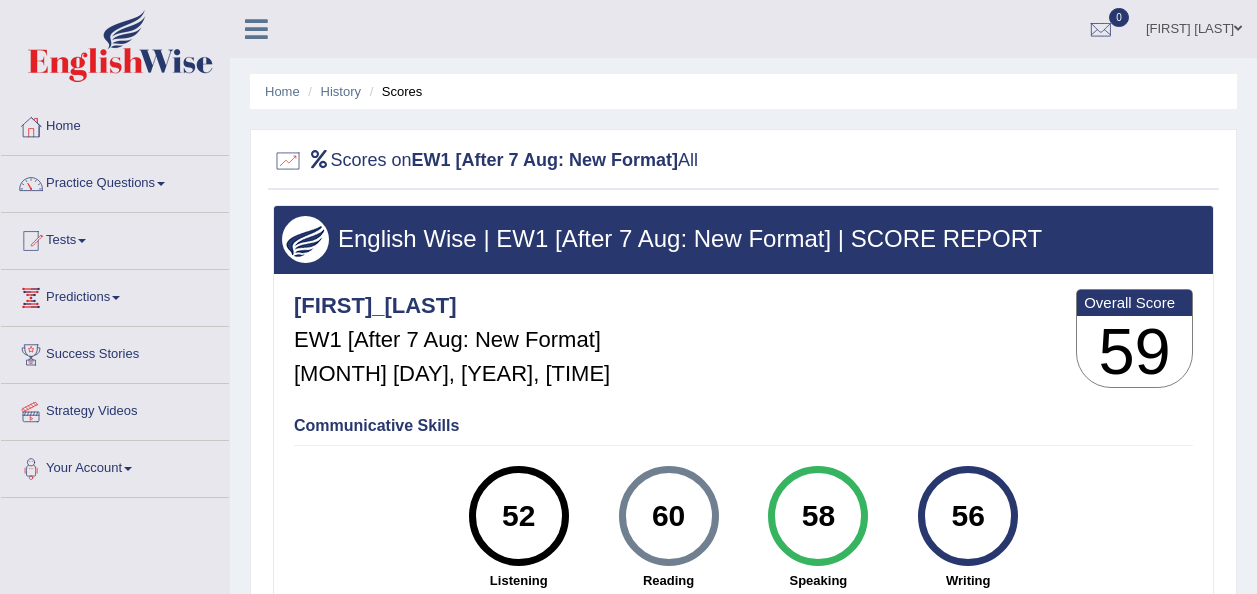 scroll, scrollTop: 0, scrollLeft: 0, axis: both 